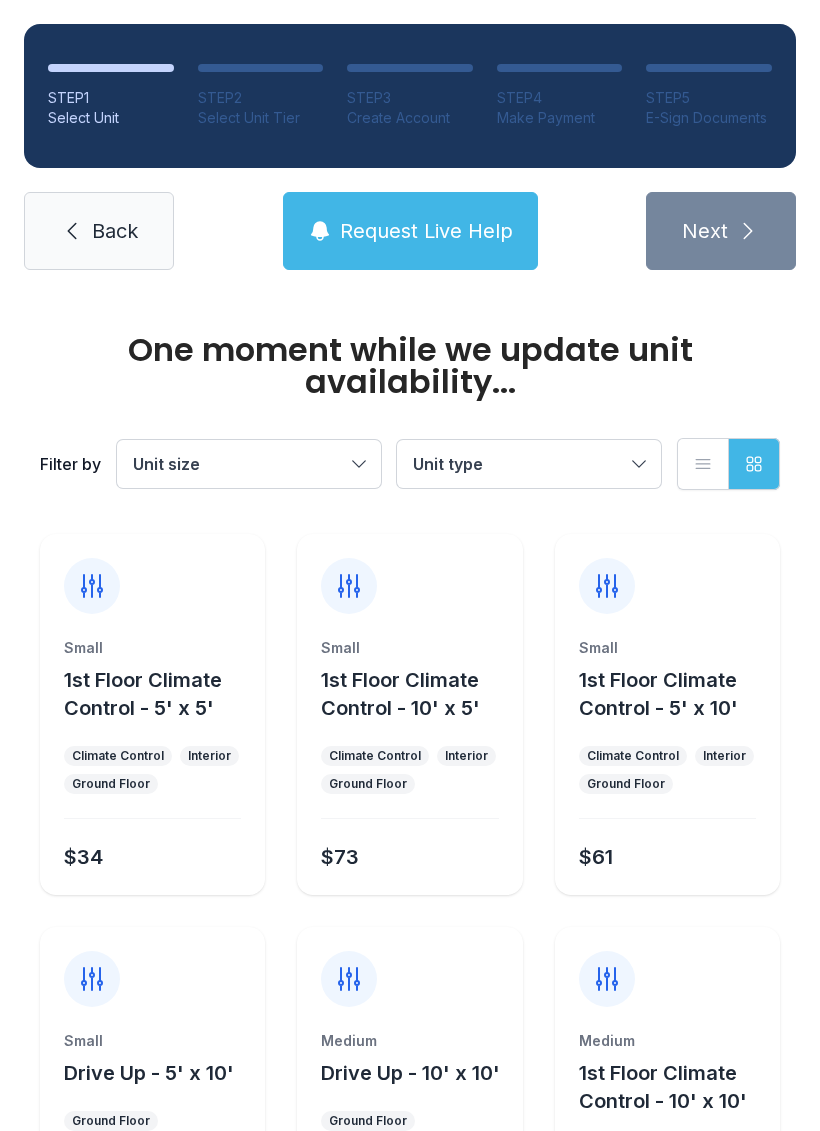 scroll, scrollTop: 0, scrollLeft: 0, axis: both 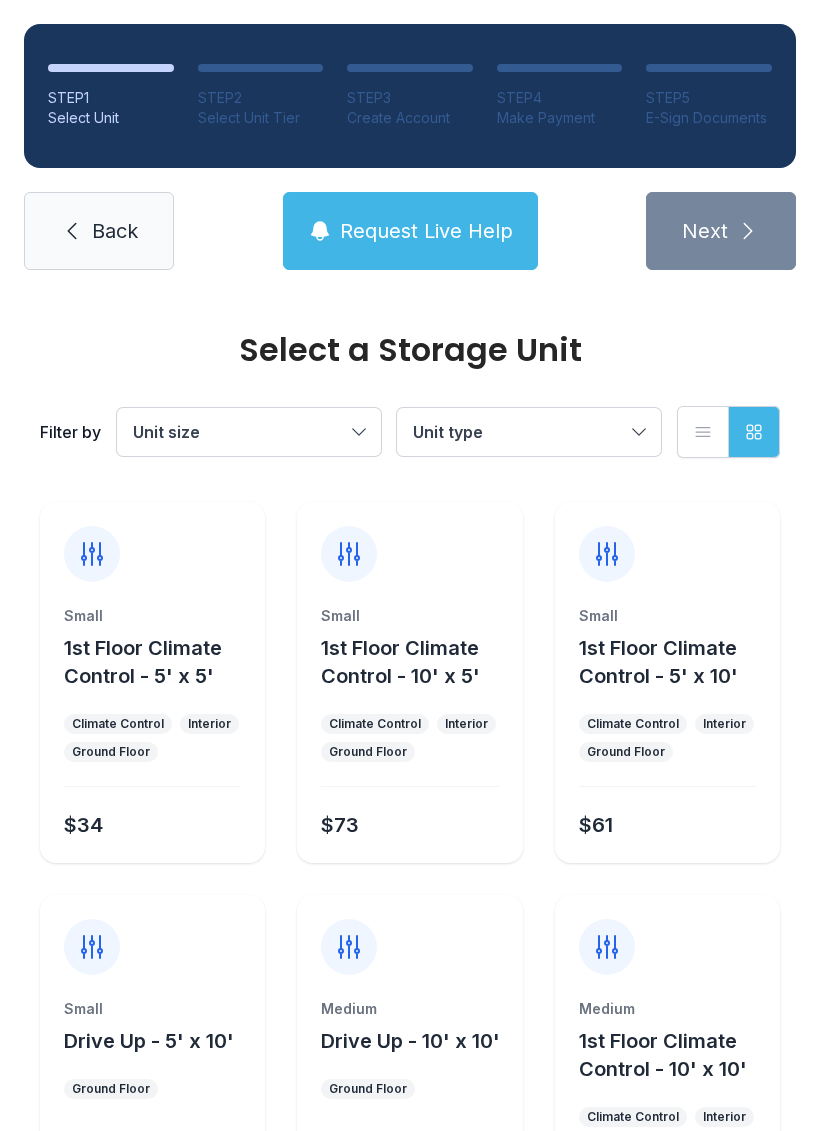 click on "Select a Storage Unit Filter by Unit size Unit type List view Grid view" at bounding box center [410, 396] 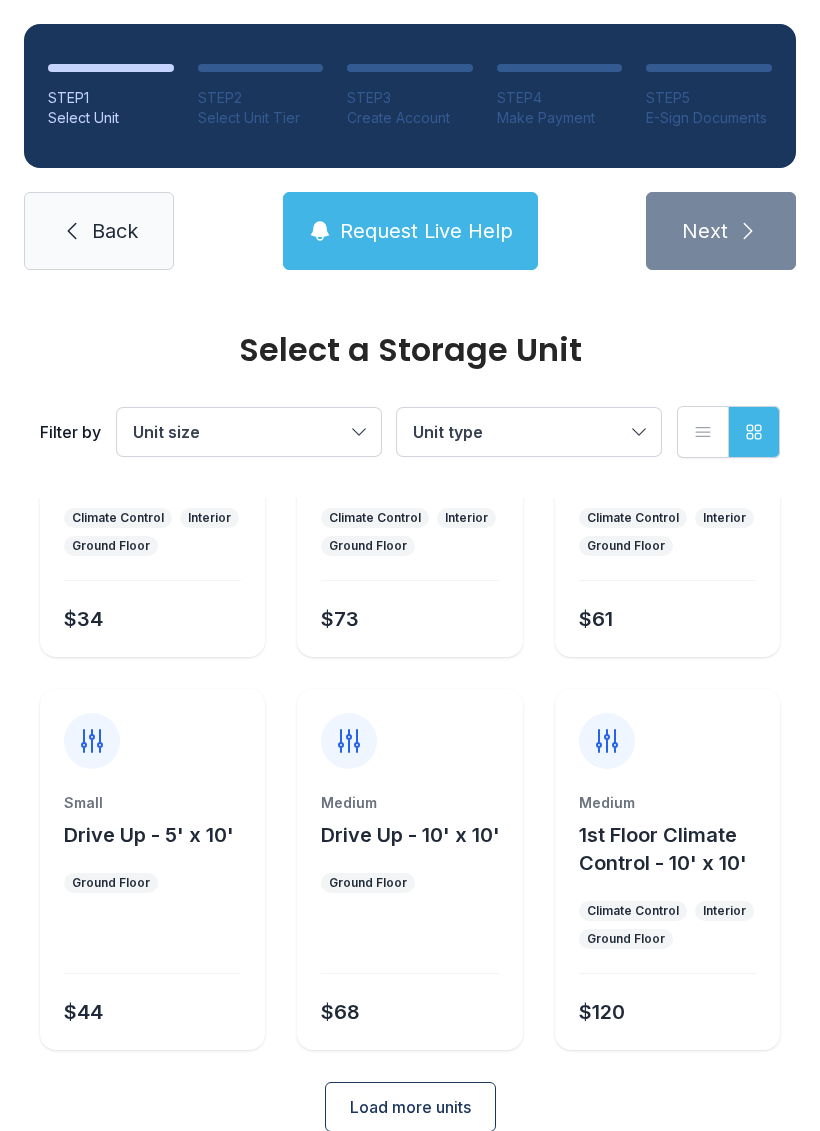scroll, scrollTop: 207, scrollLeft: 0, axis: vertical 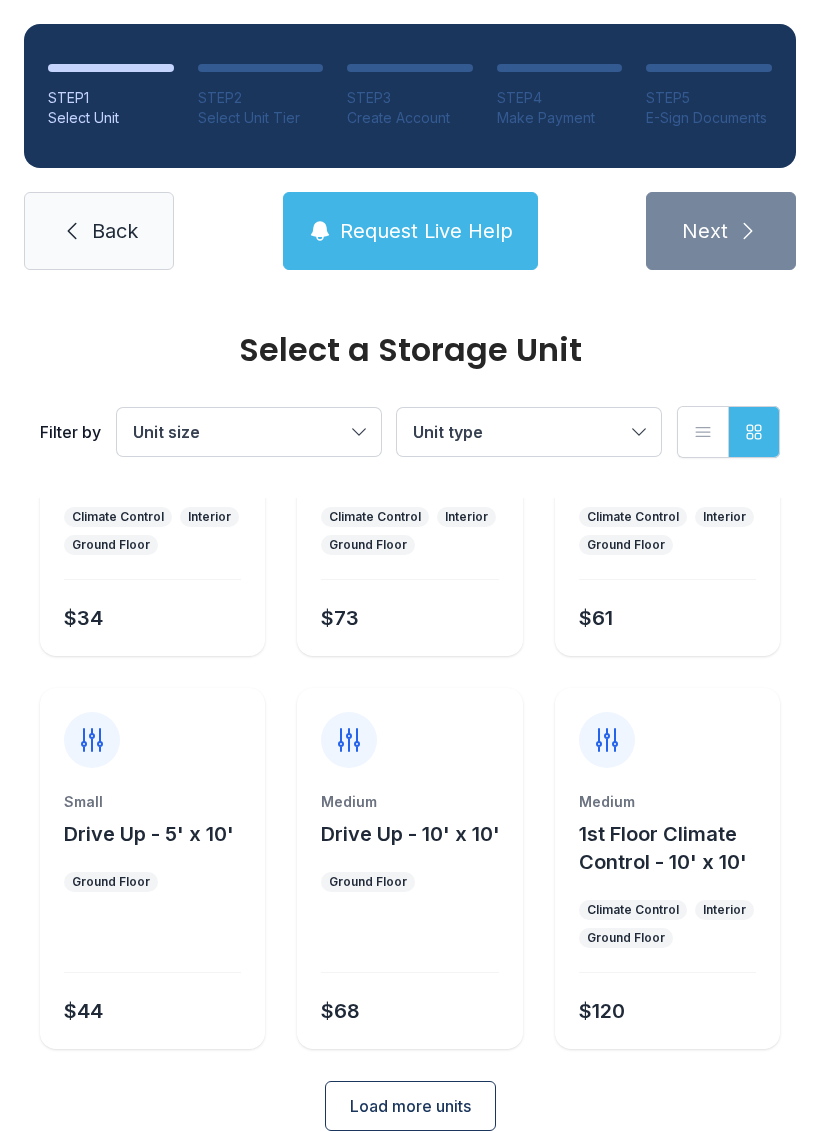 click on "Unit size" at bounding box center [249, 432] 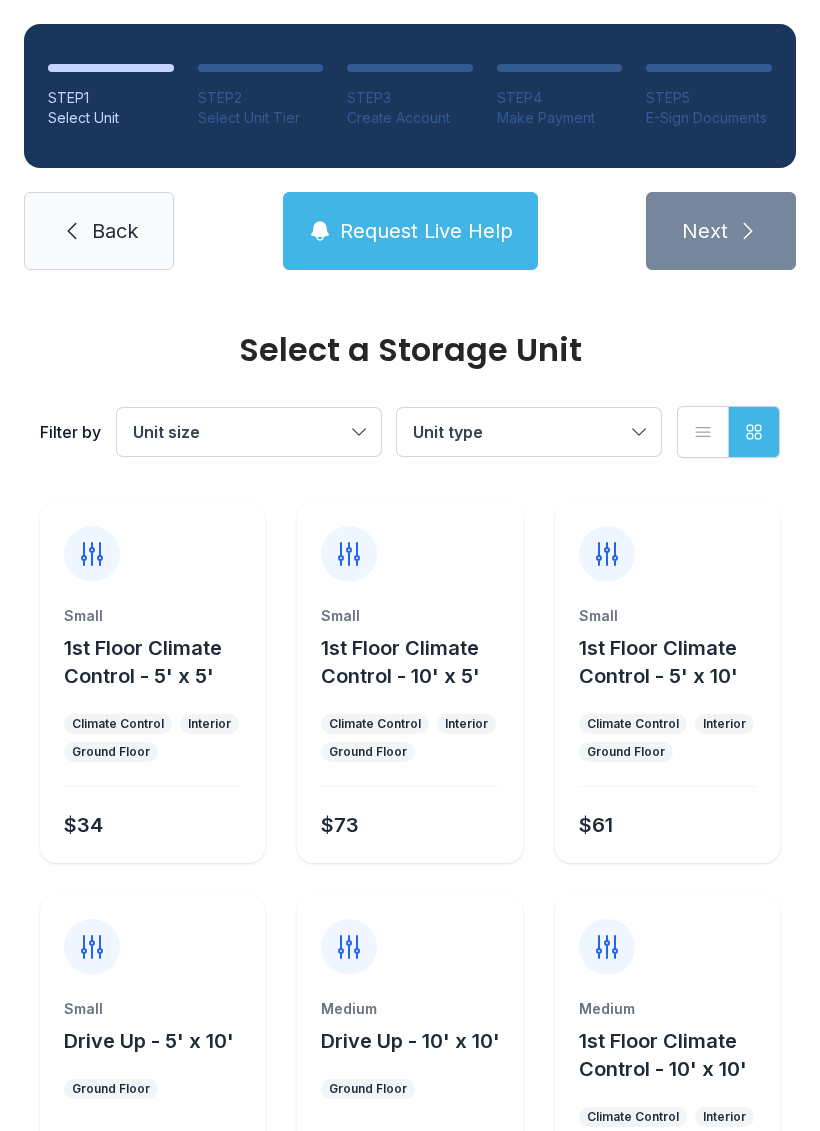 scroll, scrollTop: 0, scrollLeft: 0, axis: both 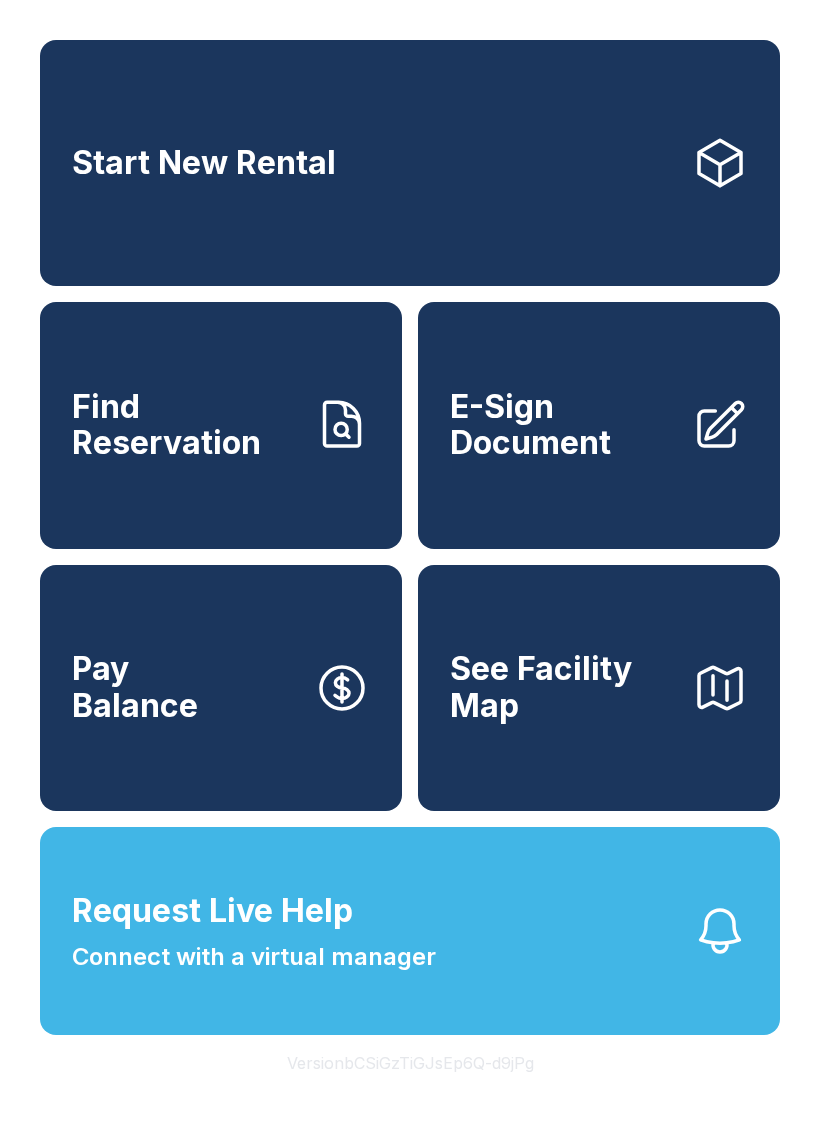 click on "Find Reservation" at bounding box center [185, 425] 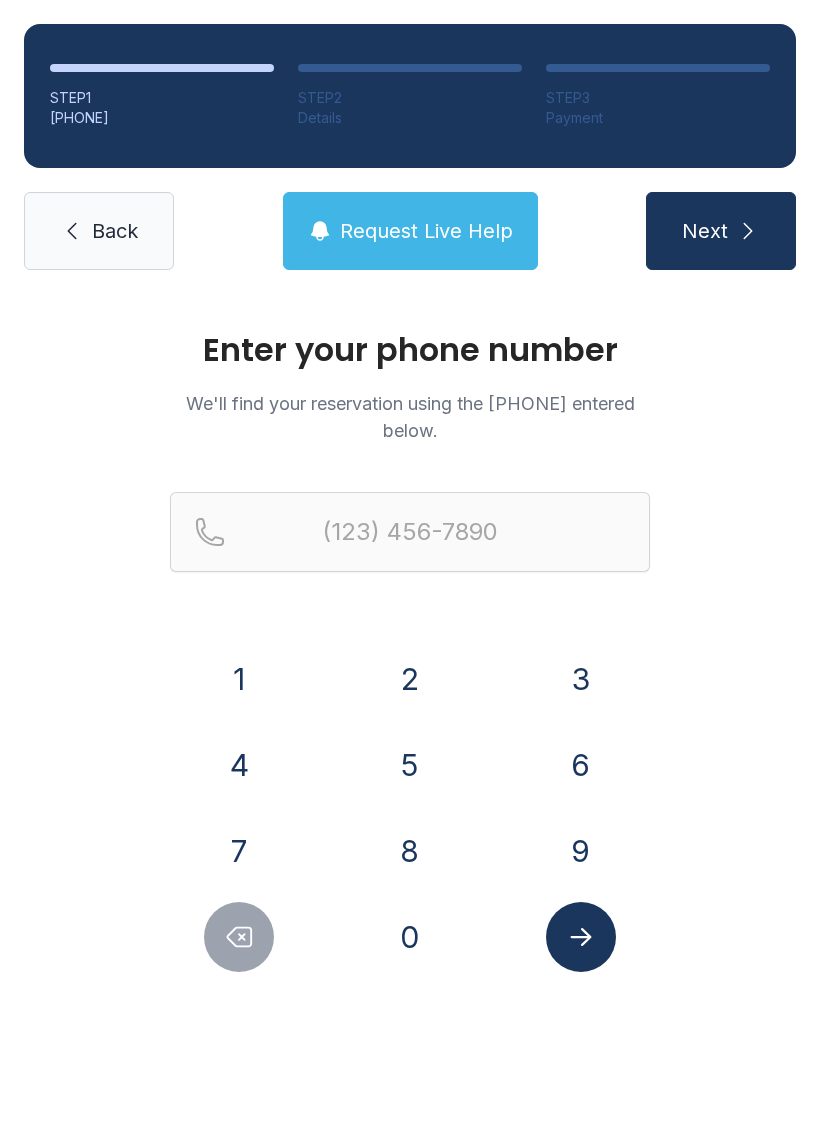 click on "1 2 3 4 5 6 7 8 9 0" at bounding box center (410, 808) 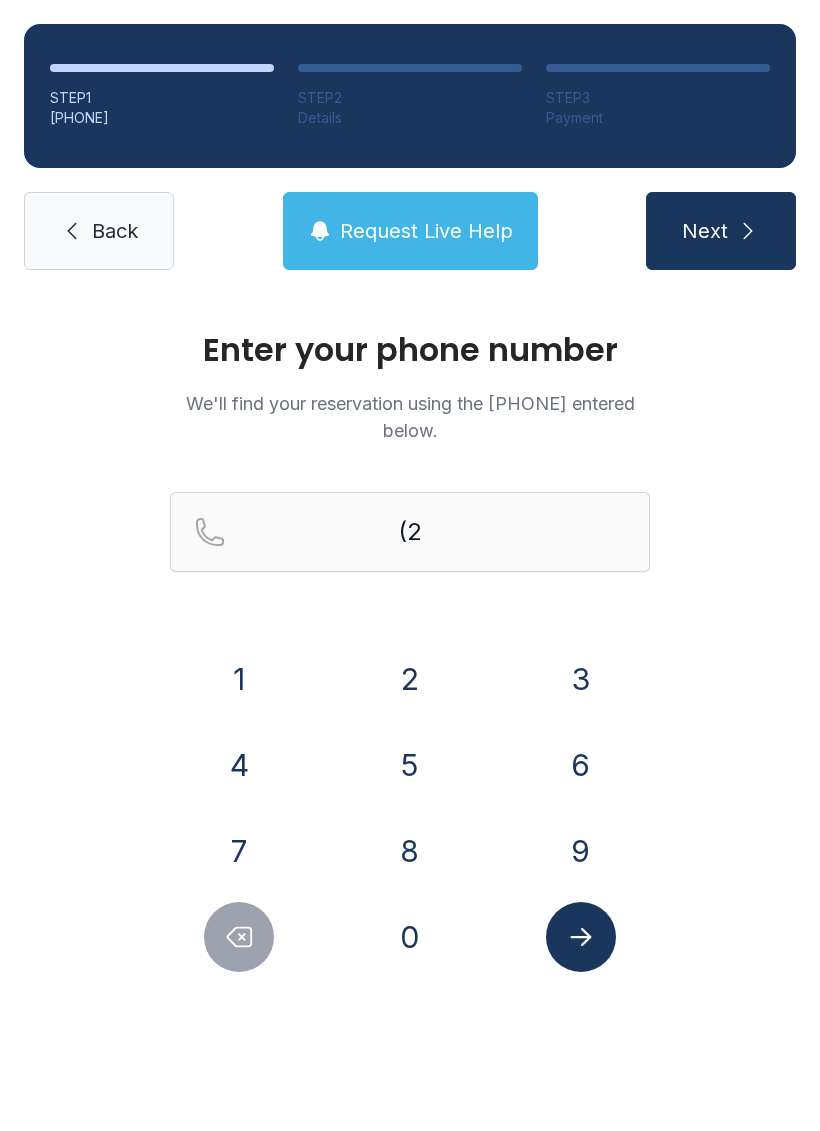click on "5" at bounding box center [239, 679] 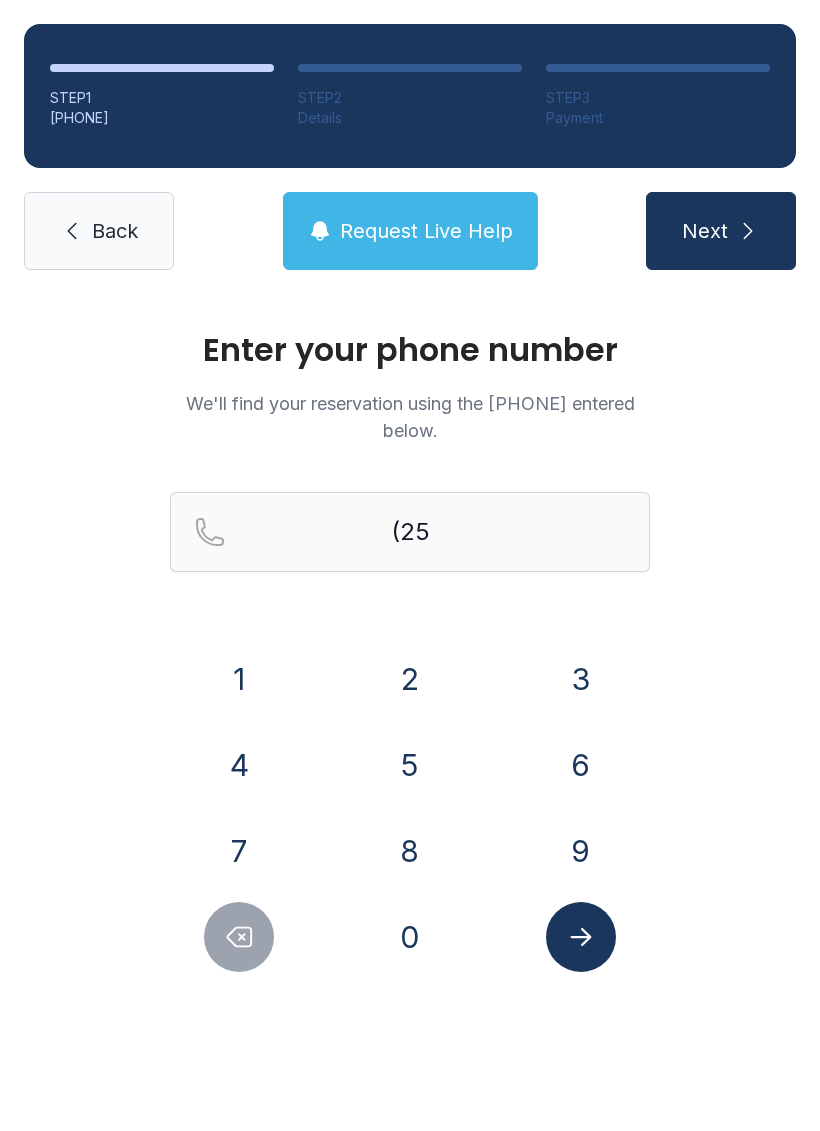 click on "2" at bounding box center (239, 679) 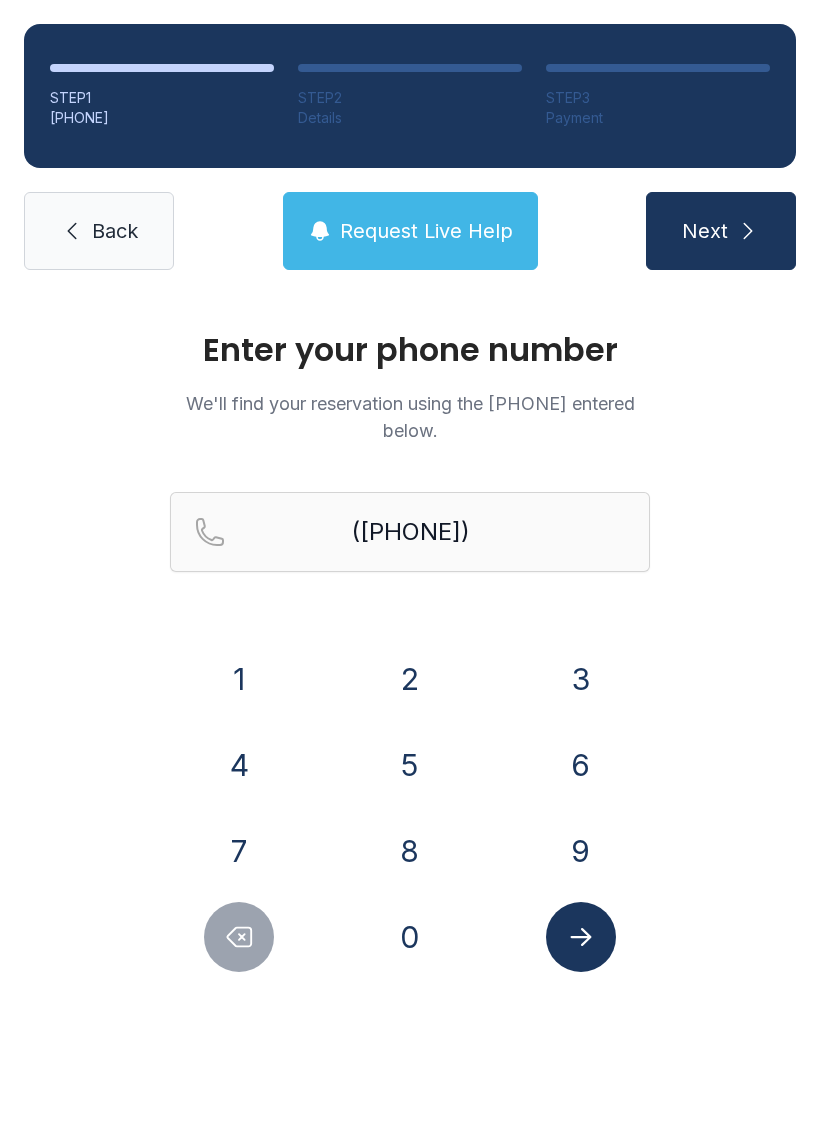 click on "4" at bounding box center [239, 679] 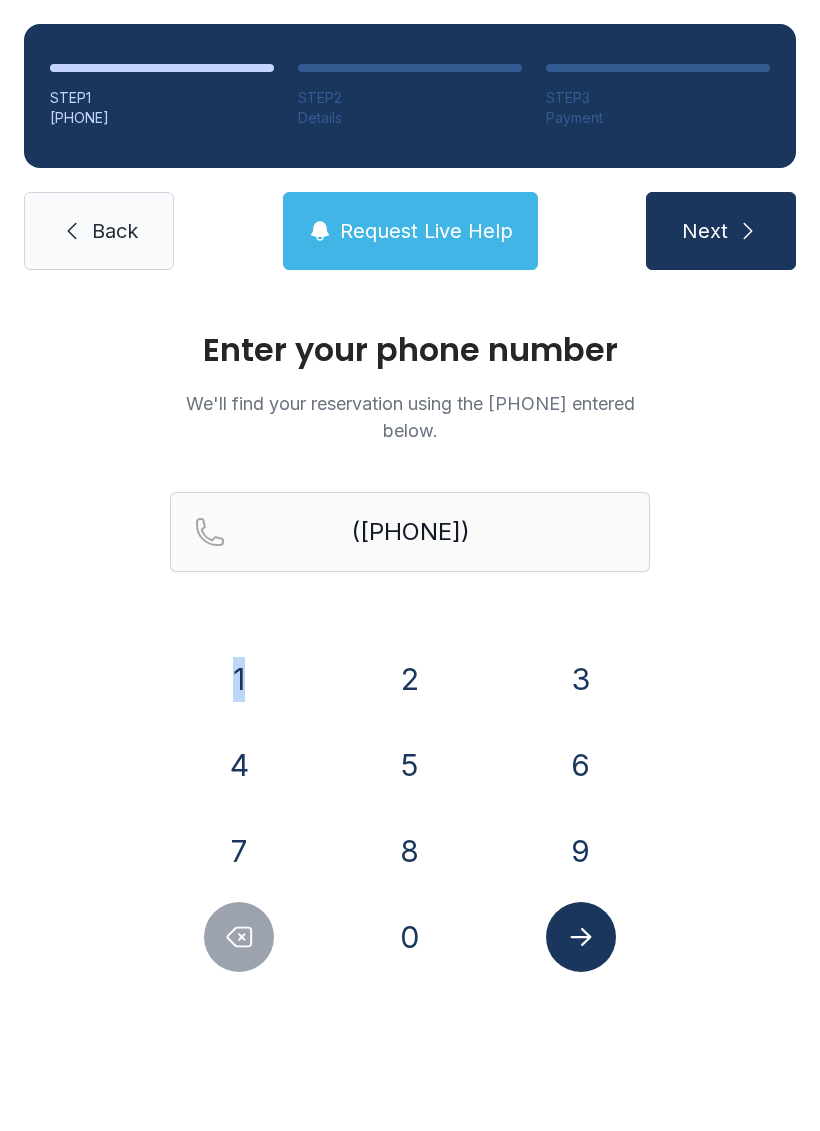 click at bounding box center [581, 937] 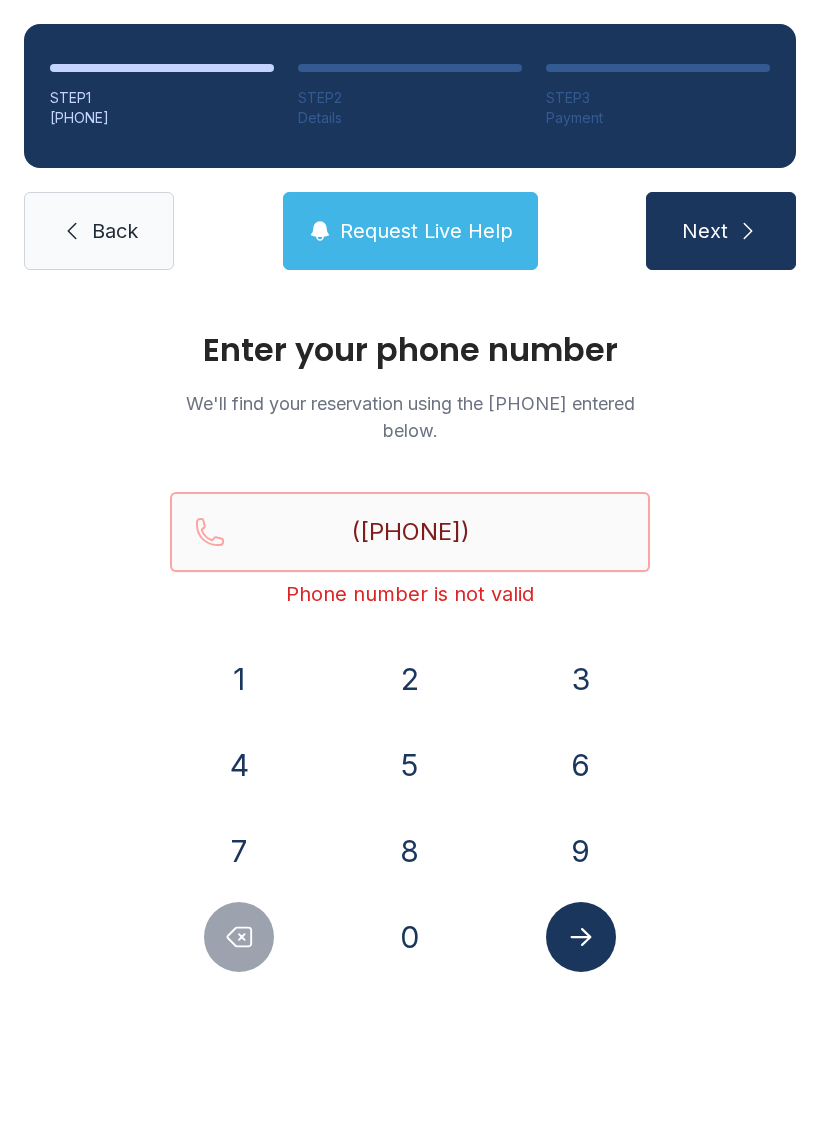 click on "([PHONE])" at bounding box center [410, 532] 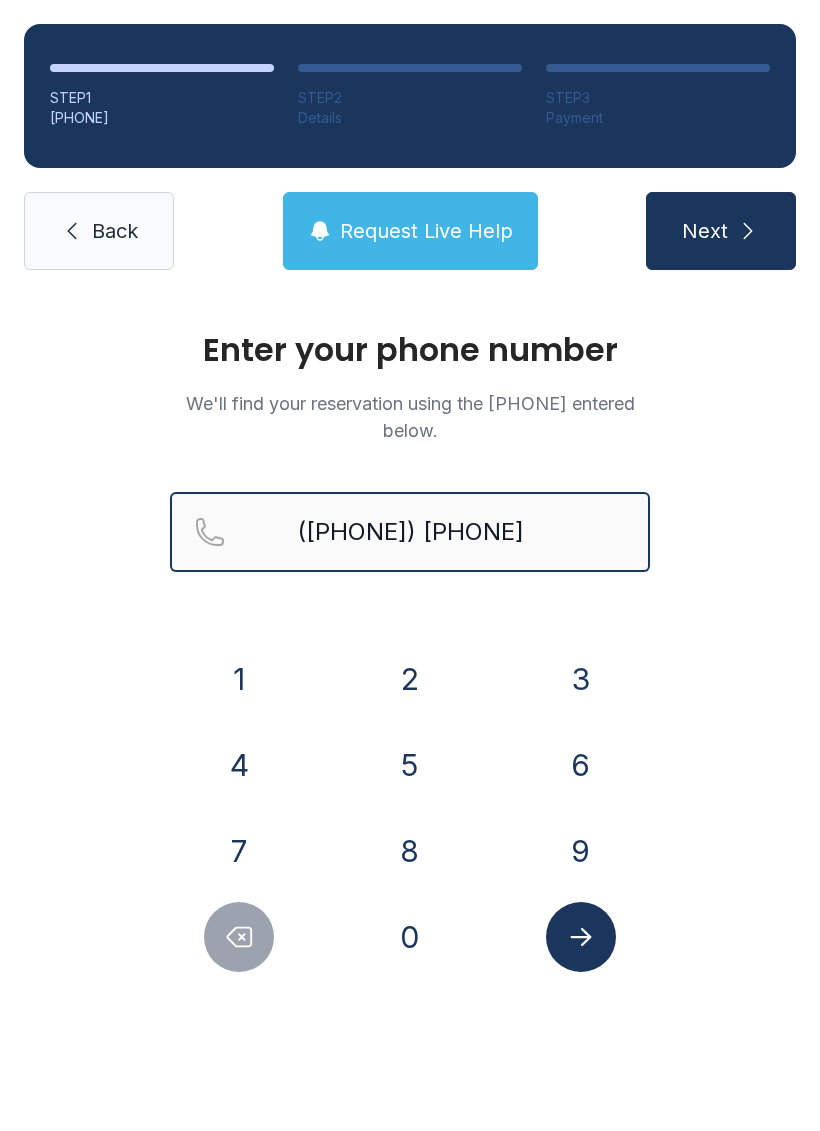 type on "([PHONE]) [PHONE]" 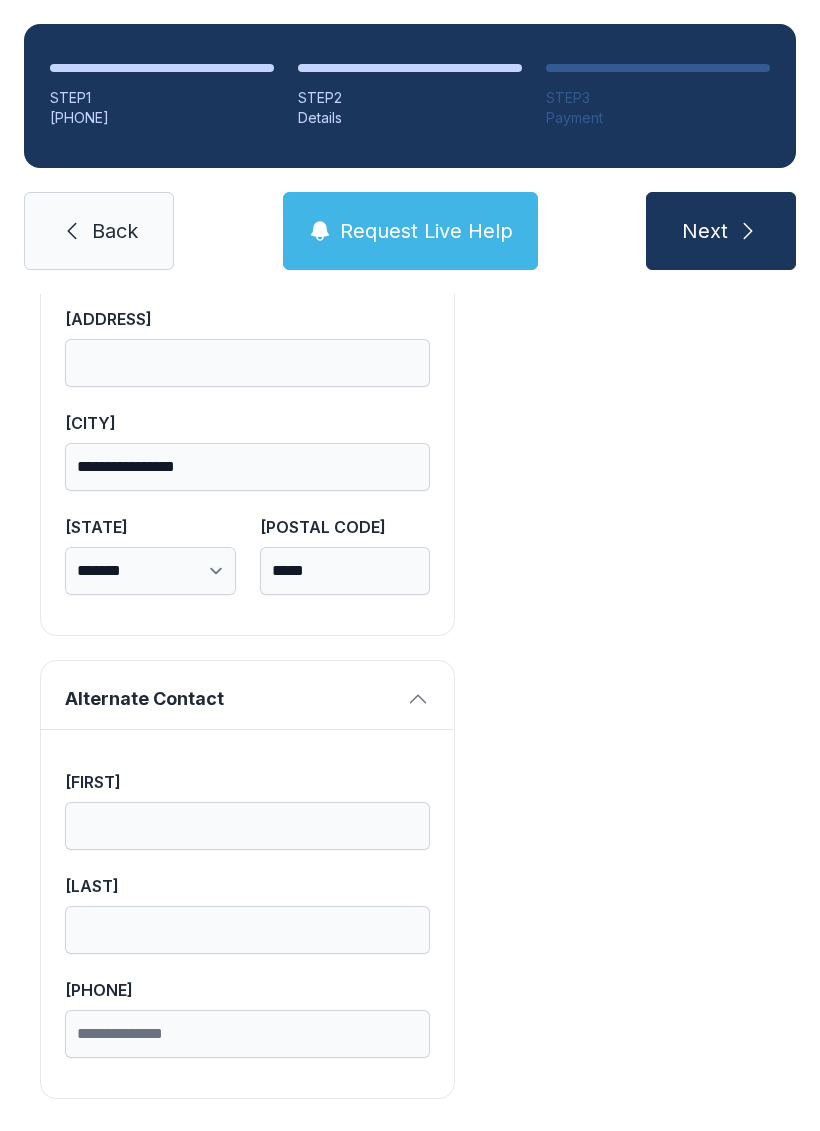 scroll, scrollTop: 1269, scrollLeft: 0, axis: vertical 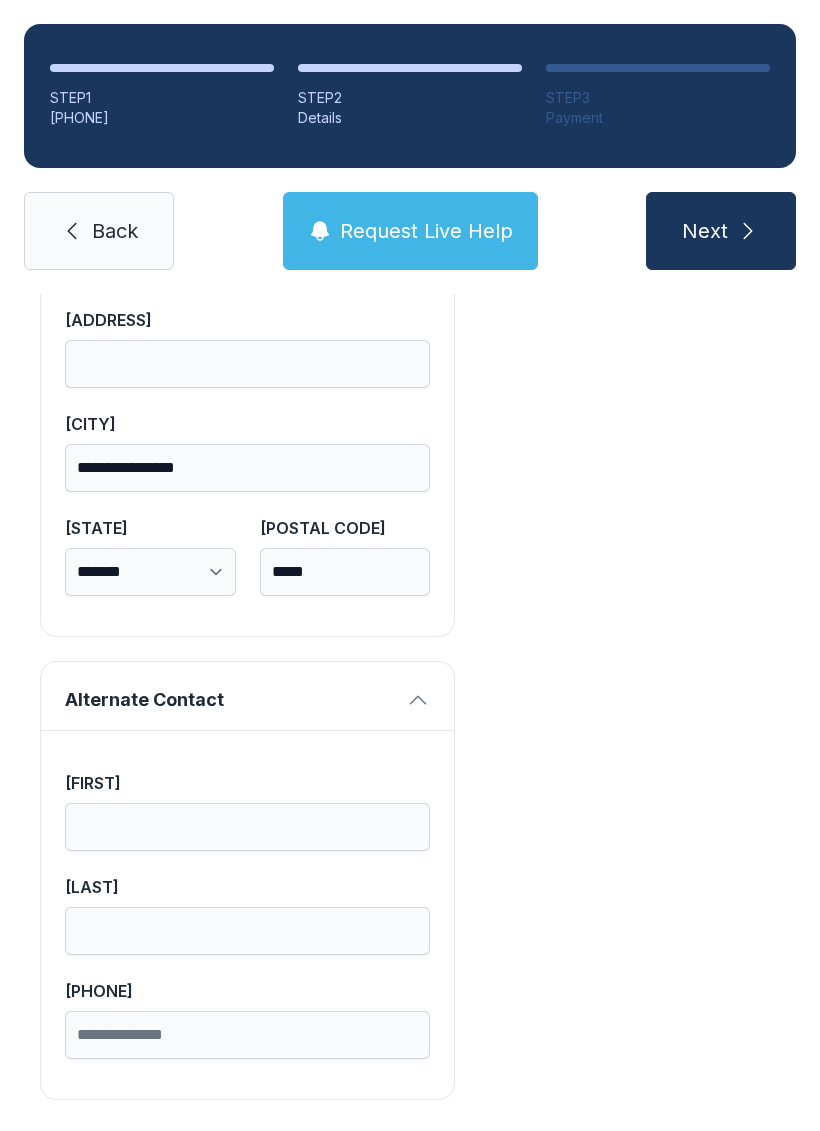 click on "Complete your Account Account Info [FIRST] [LAST] [EMAIL] [PHONE] [DATE] [STATE] [PHONE] [ADDRESS] [CITY] [STATE] [POSTAL CODE]." at bounding box center [410, 102] 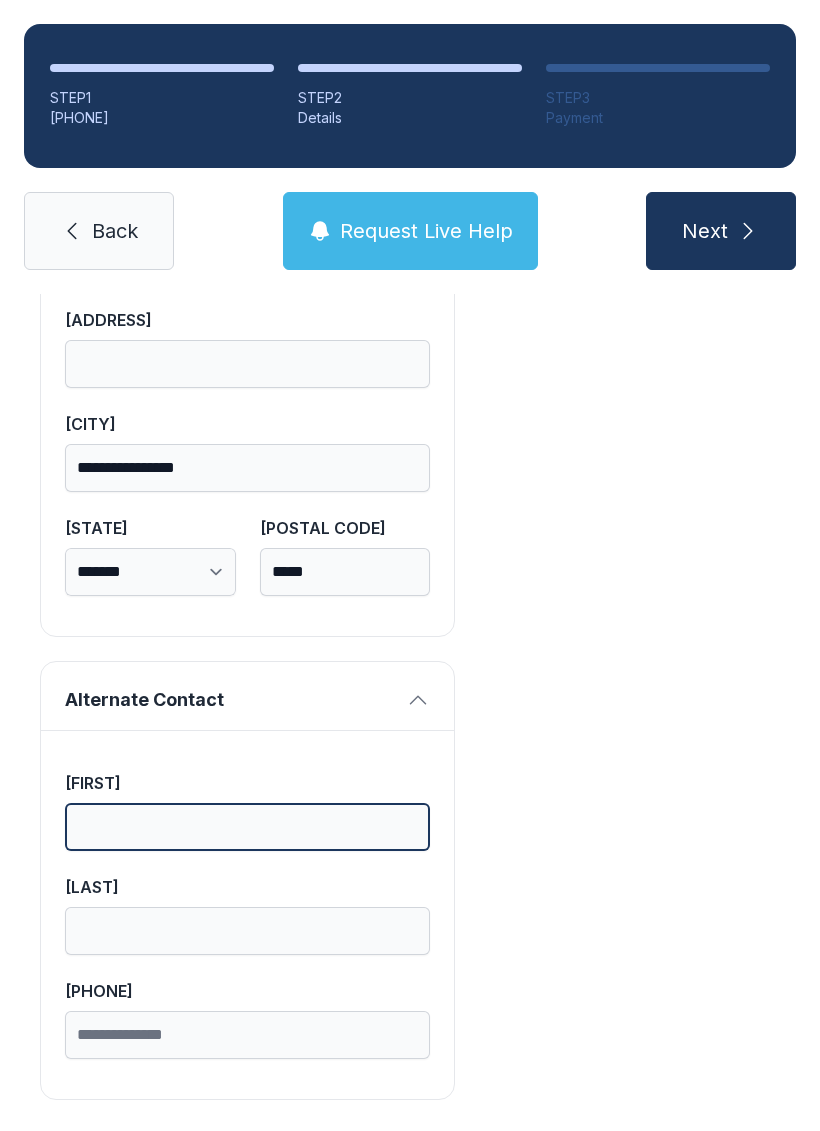 click on "[FIRST]" at bounding box center [247, 827] 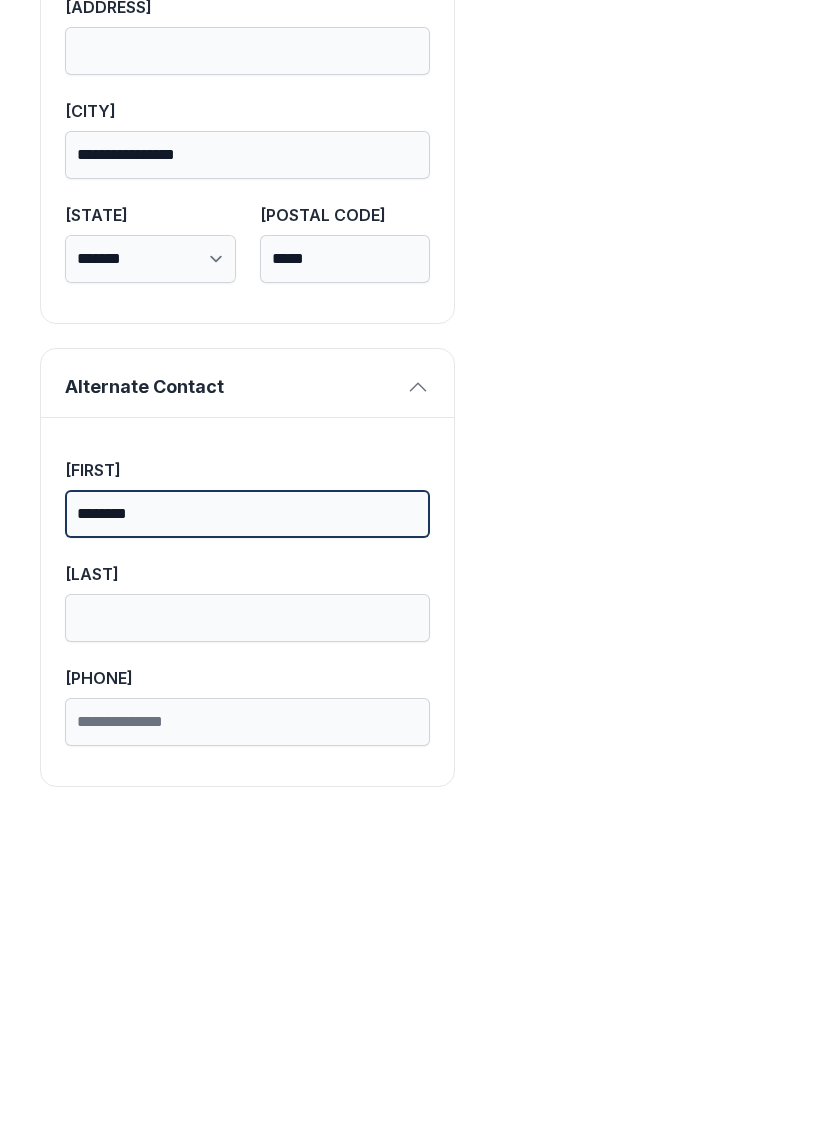 scroll, scrollTop: 1269, scrollLeft: 0, axis: vertical 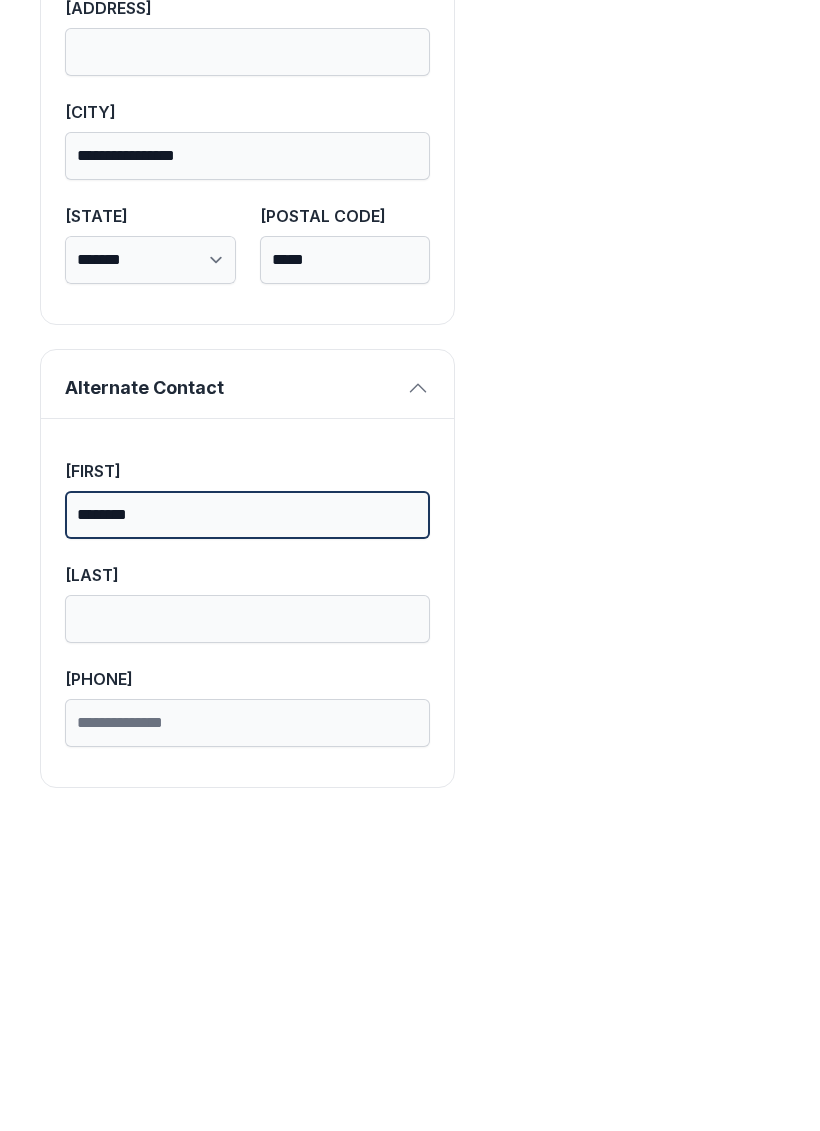 type on "*******" 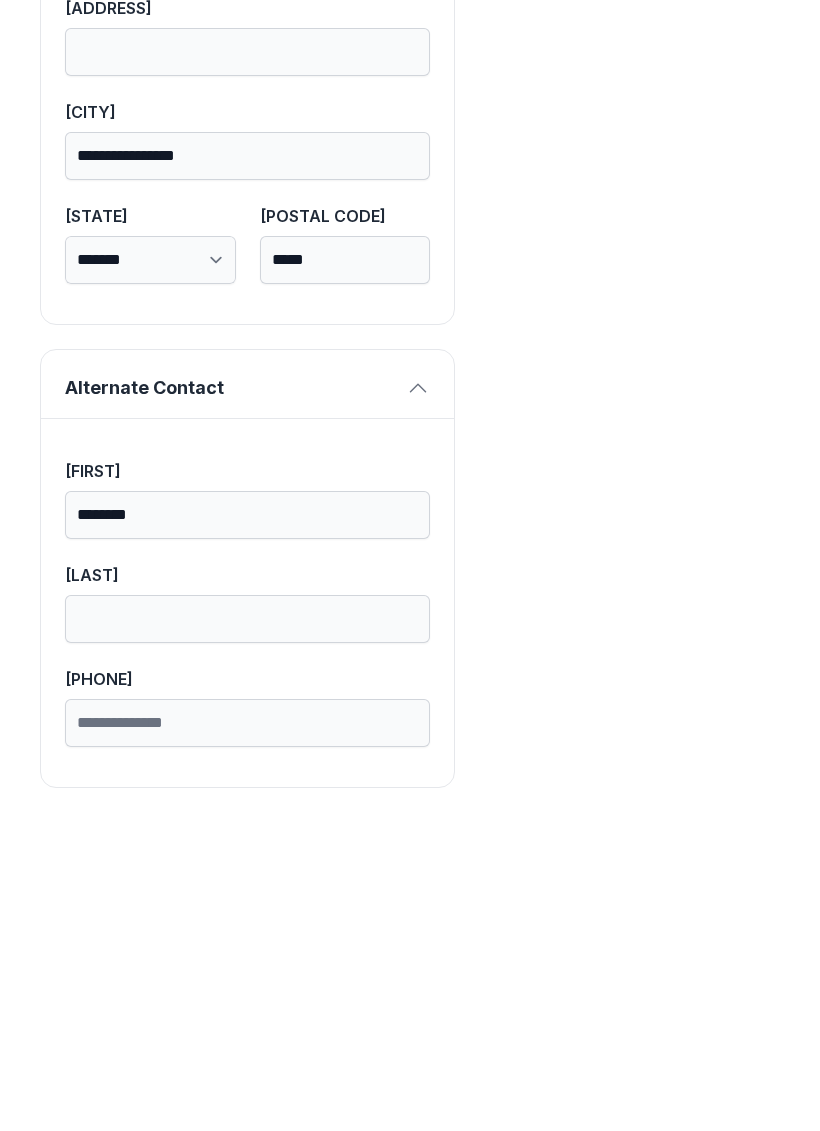 click on "[LAST]" at bounding box center (247, 931) 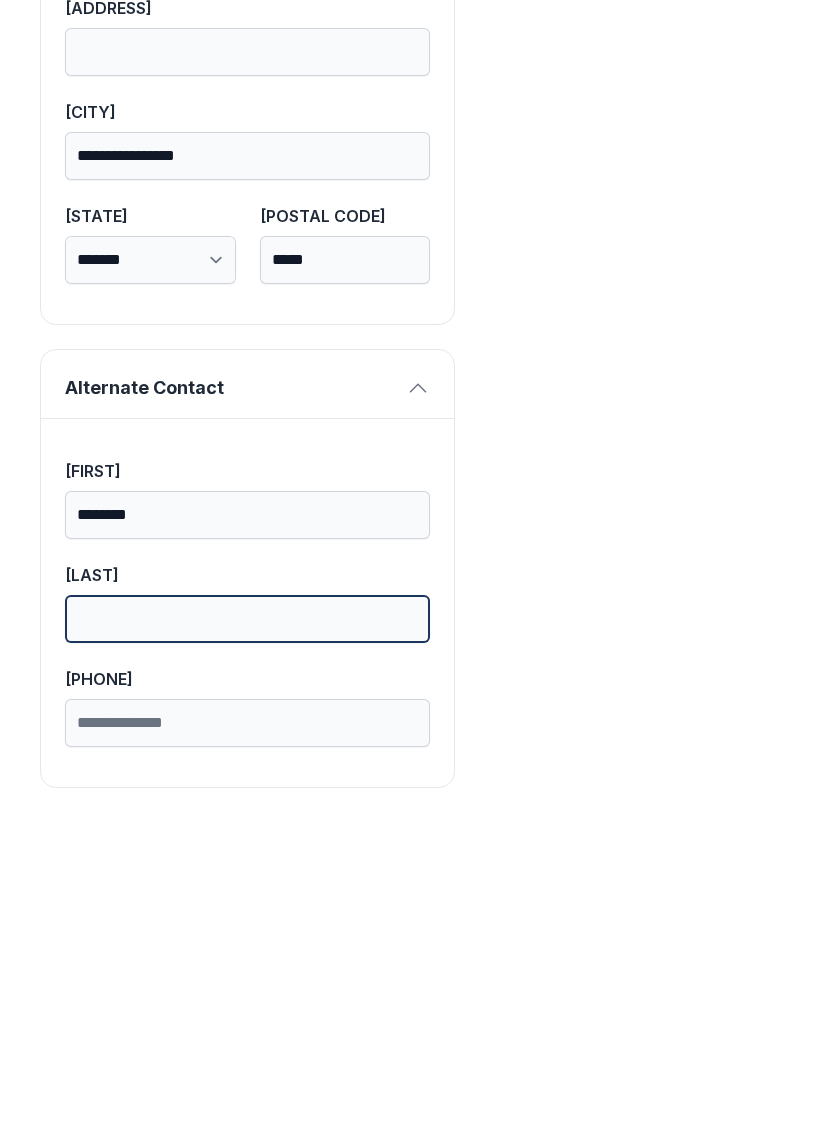 click on "[LAST]" at bounding box center [247, 931] 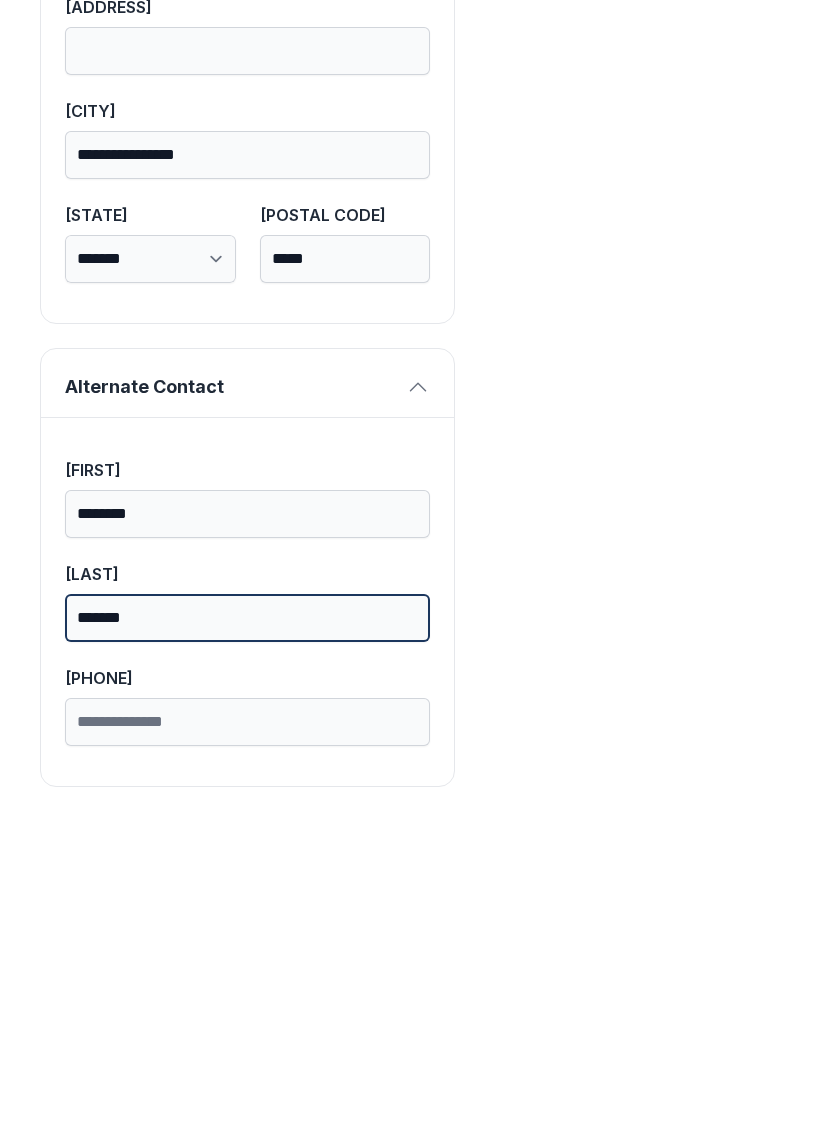 scroll, scrollTop: 1269, scrollLeft: 0, axis: vertical 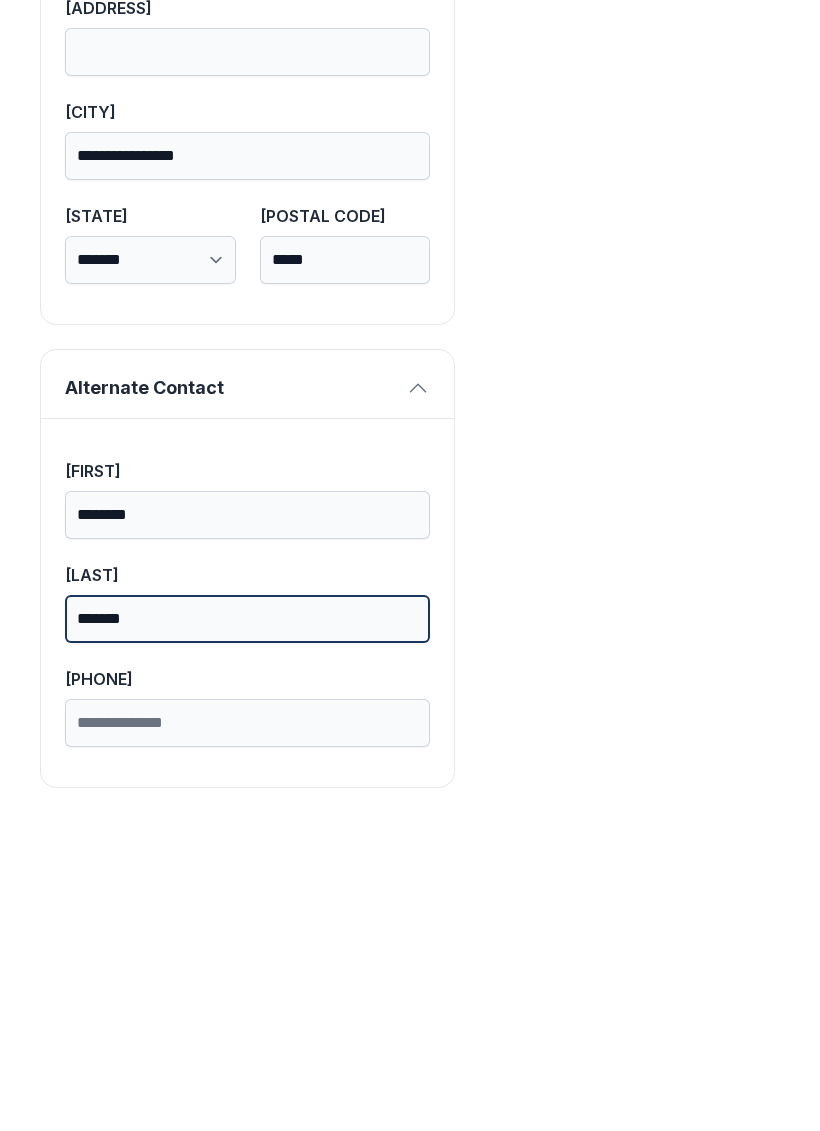 type on "*******" 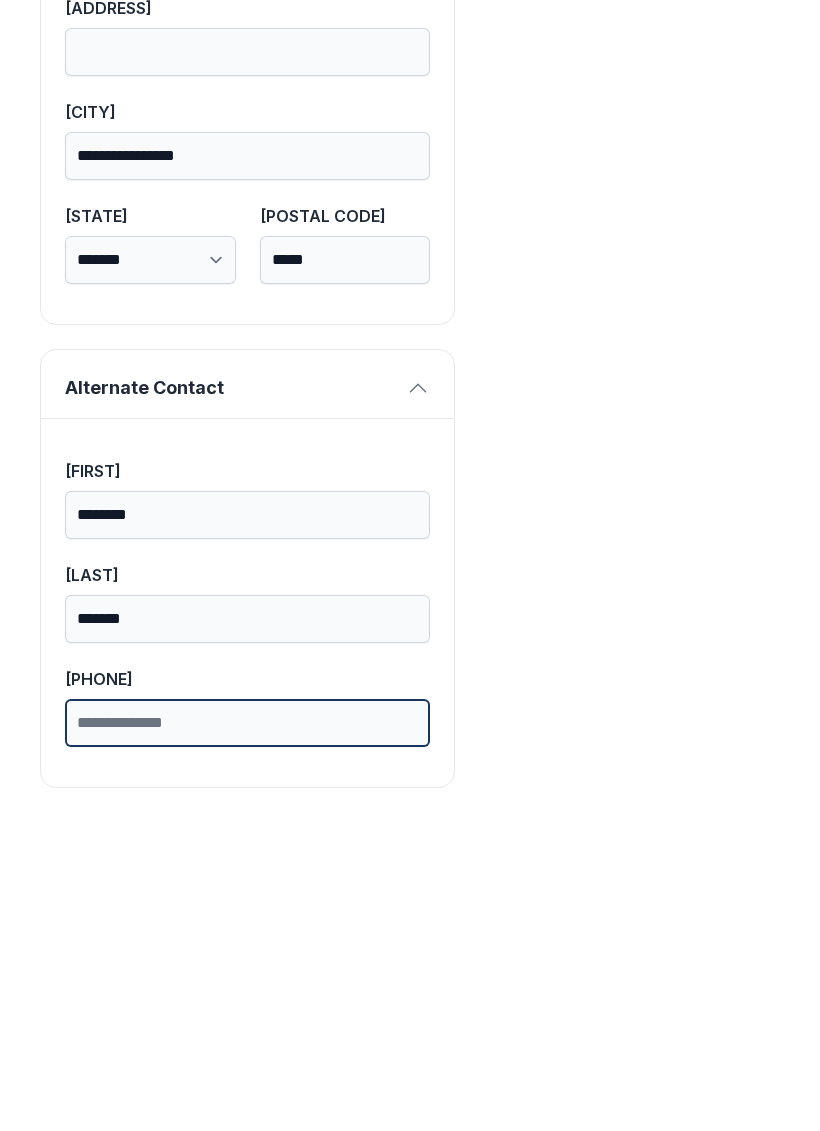 type on "*" 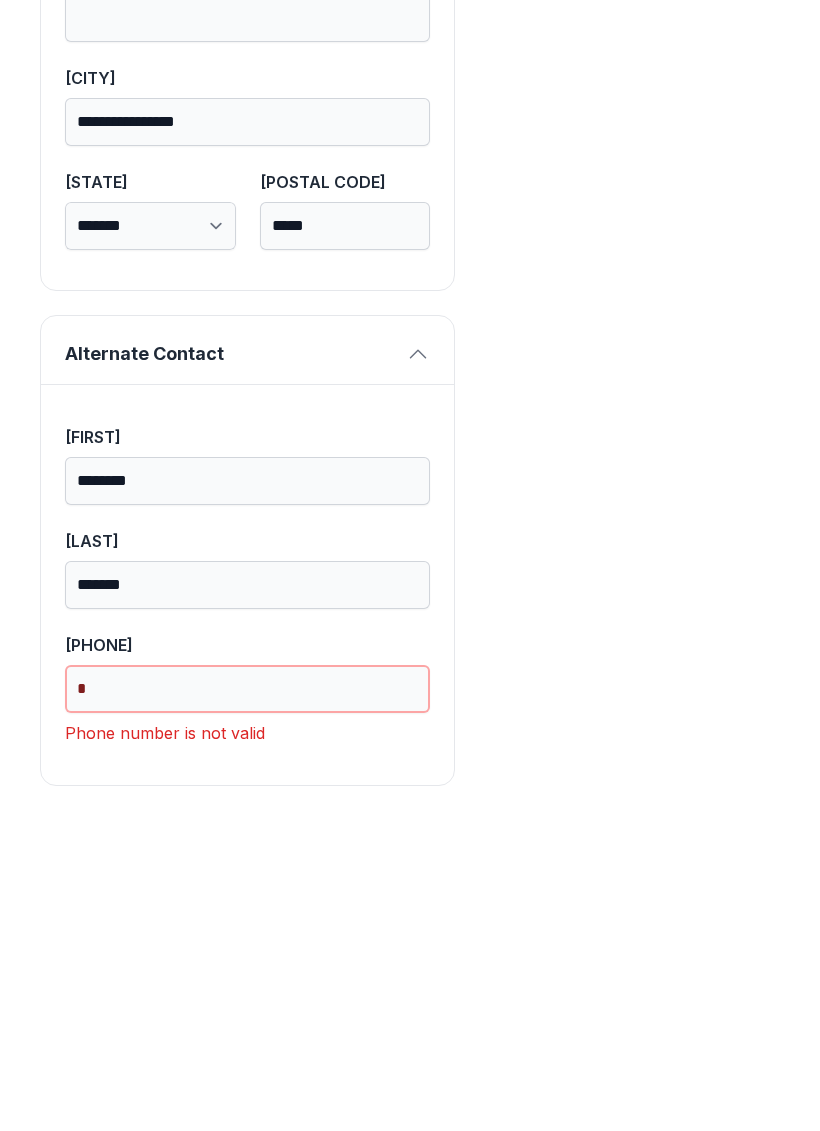 scroll, scrollTop: 1333, scrollLeft: 0, axis: vertical 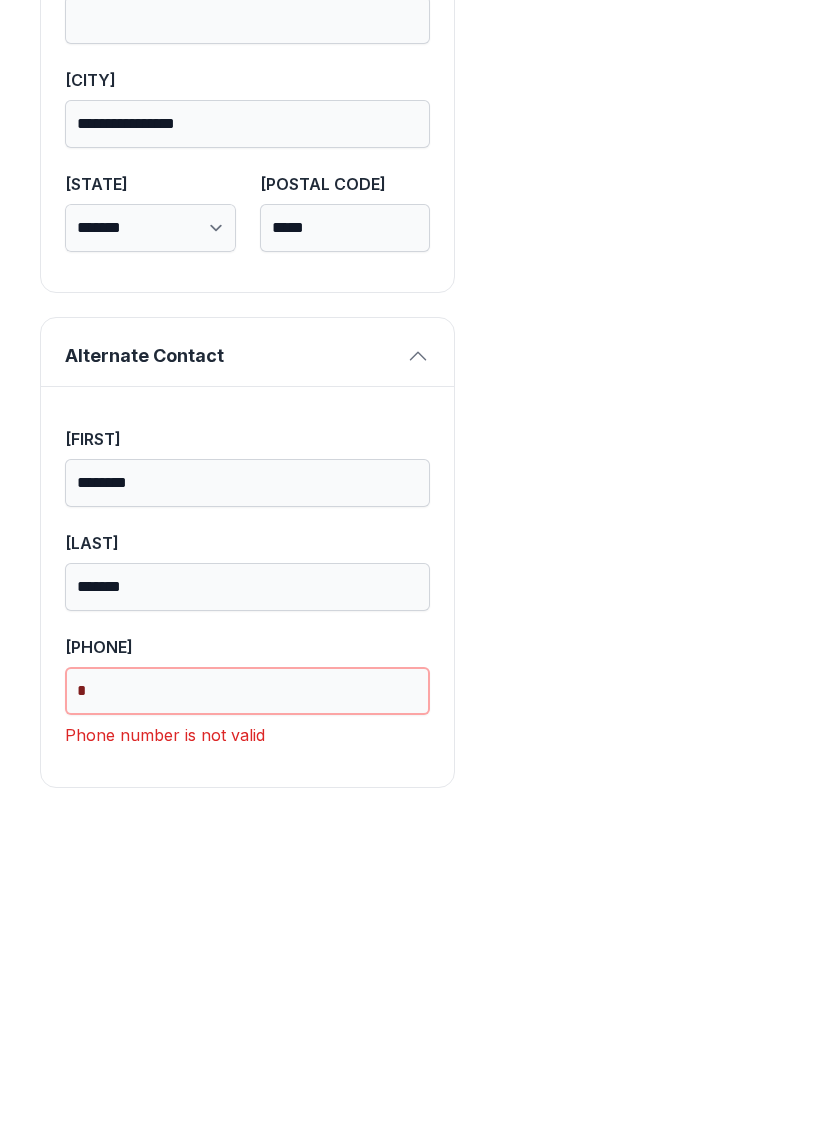 click on "Next" at bounding box center [721, 231] 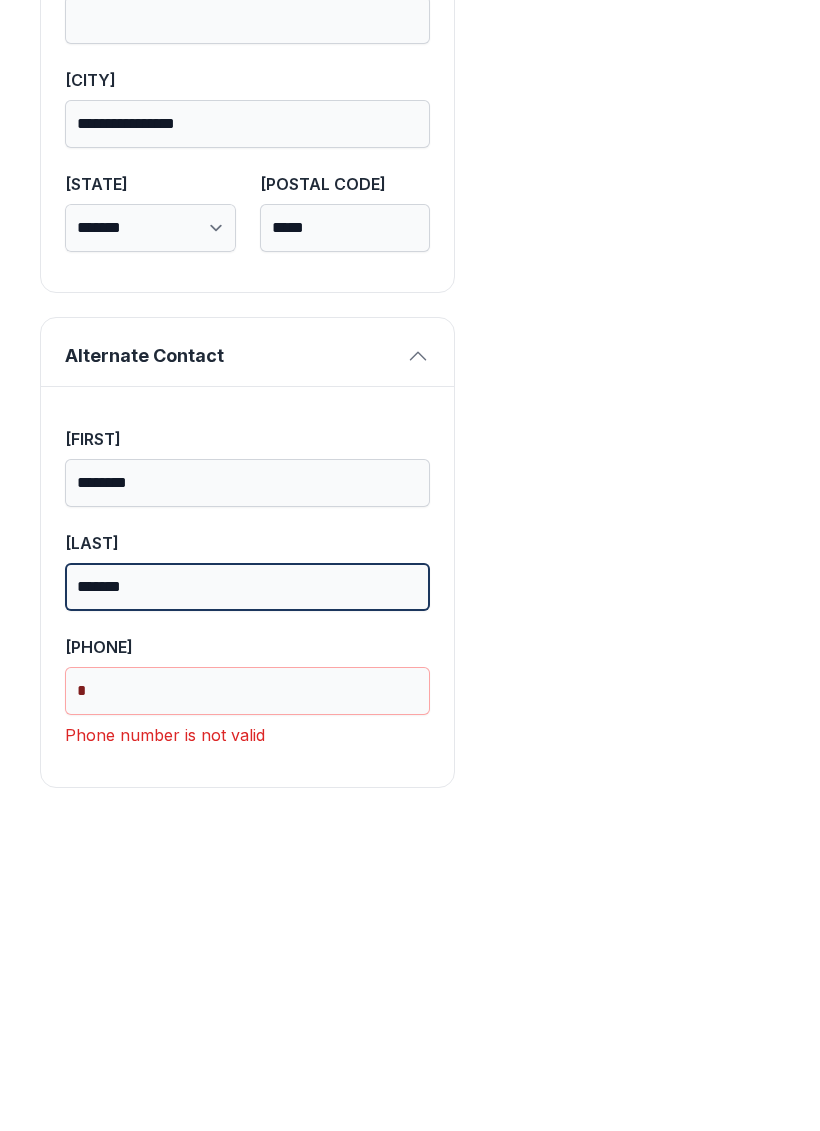 click on "*******" at bounding box center [247, 899] 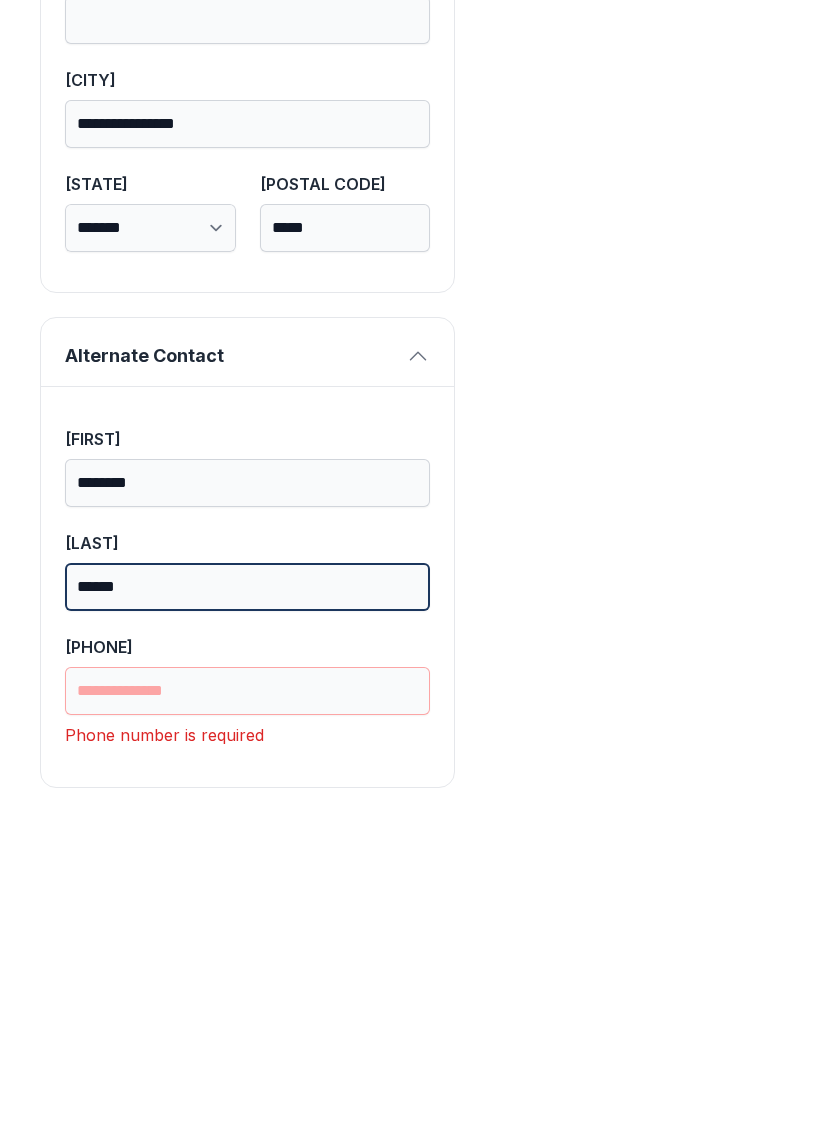type on "******" 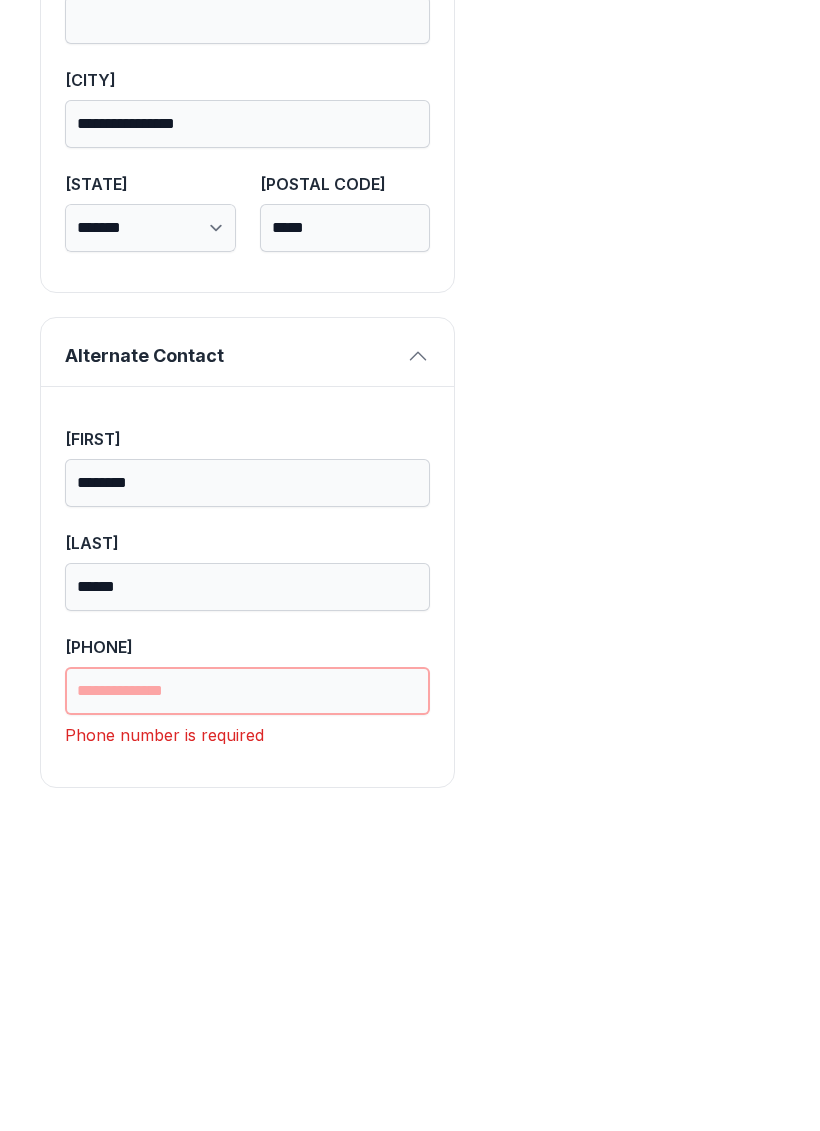 click on "[PHONE]" at bounding box center [247, 1003] 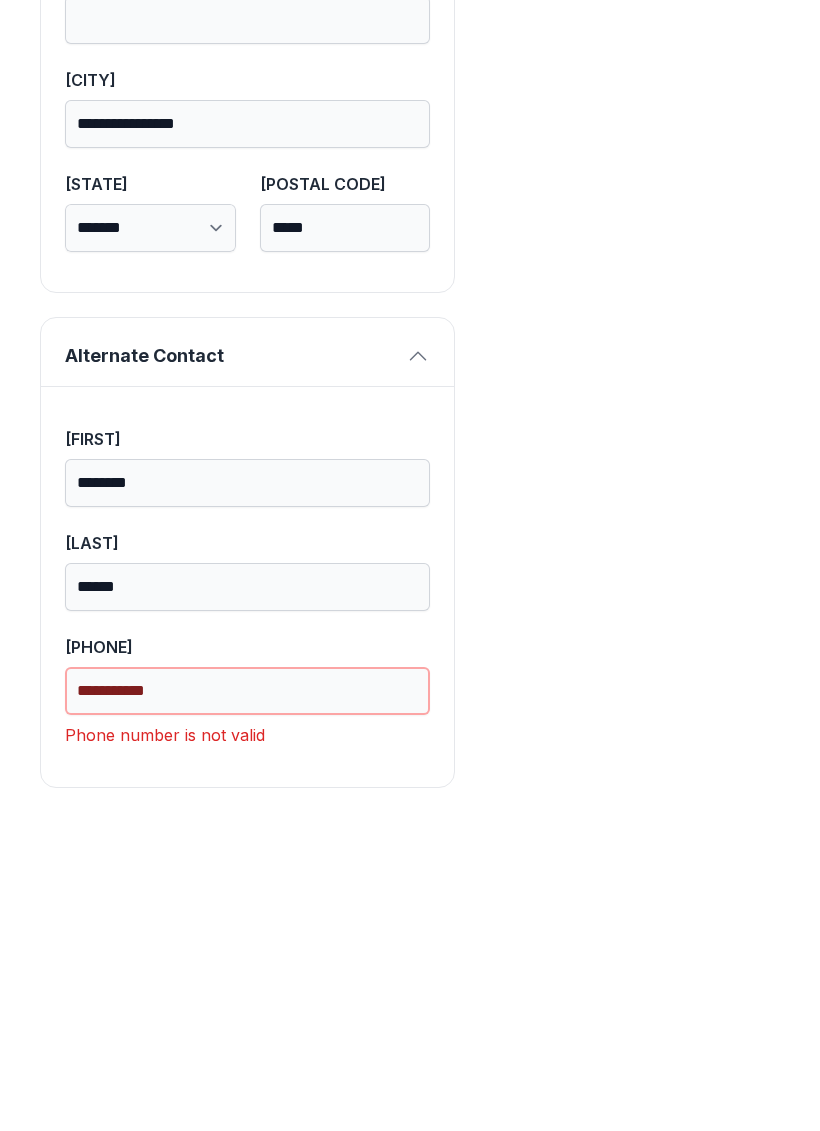 click on "Next" at bounding box center (721, 231) 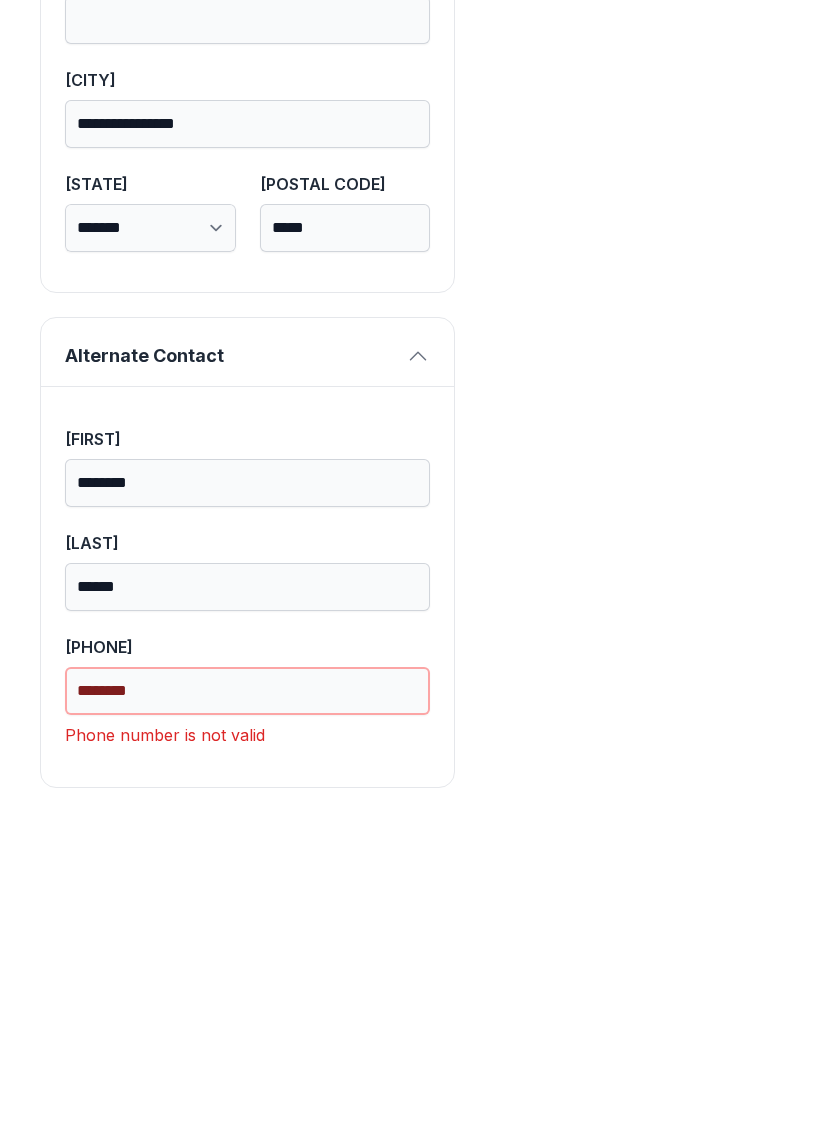 type on "**********" 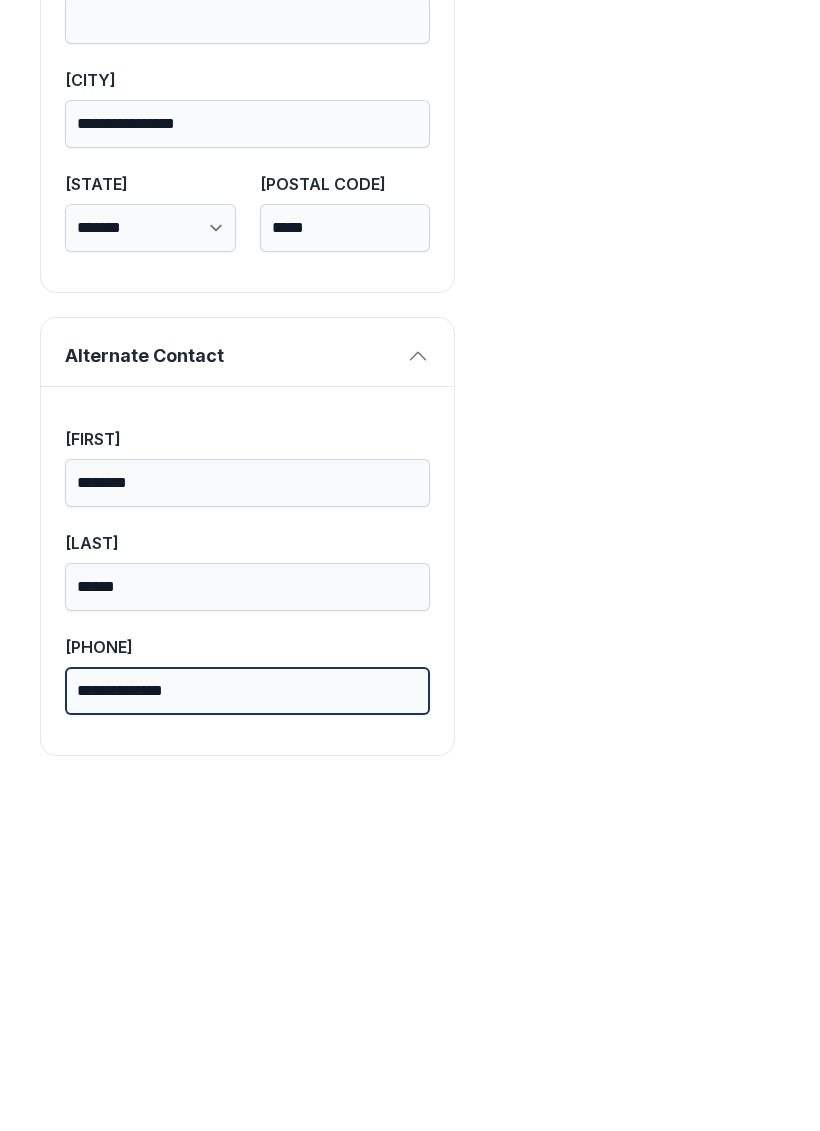 scroll, scrollTop: 1301, scrollLeft: 0, axis: vertical 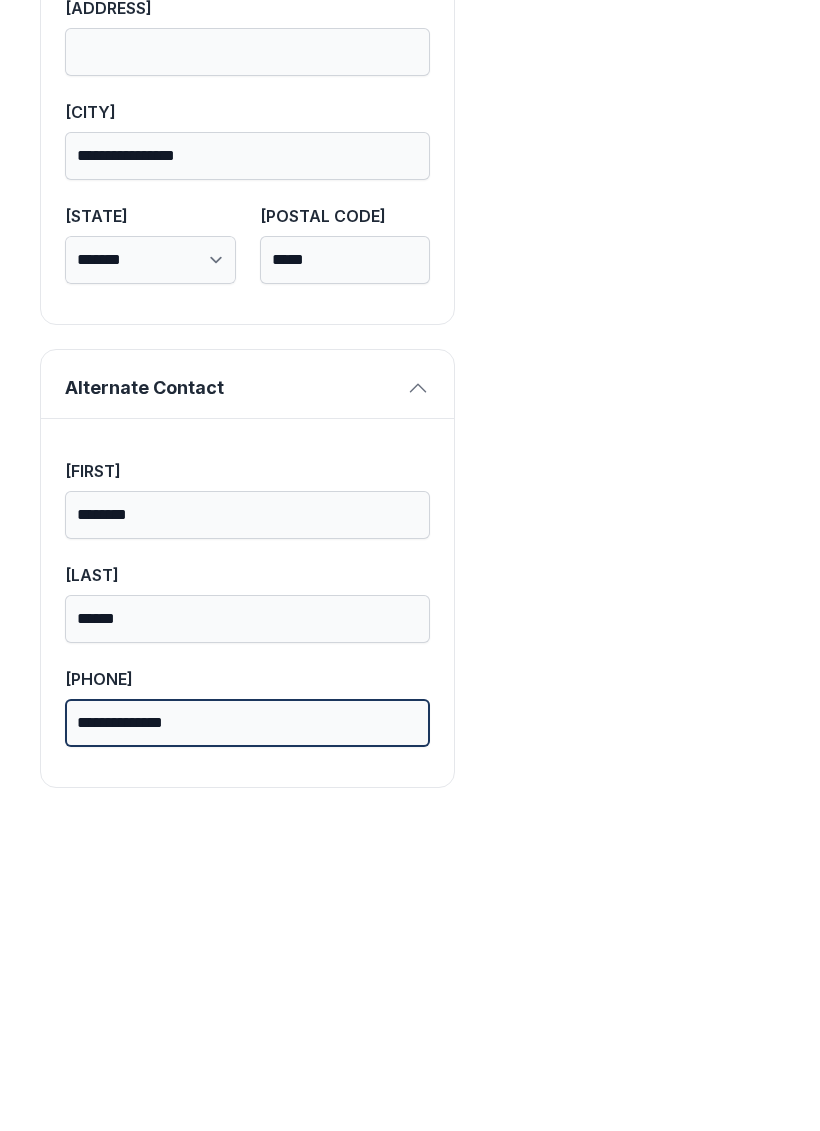 click on "Next" at bounding box center (721, 231) 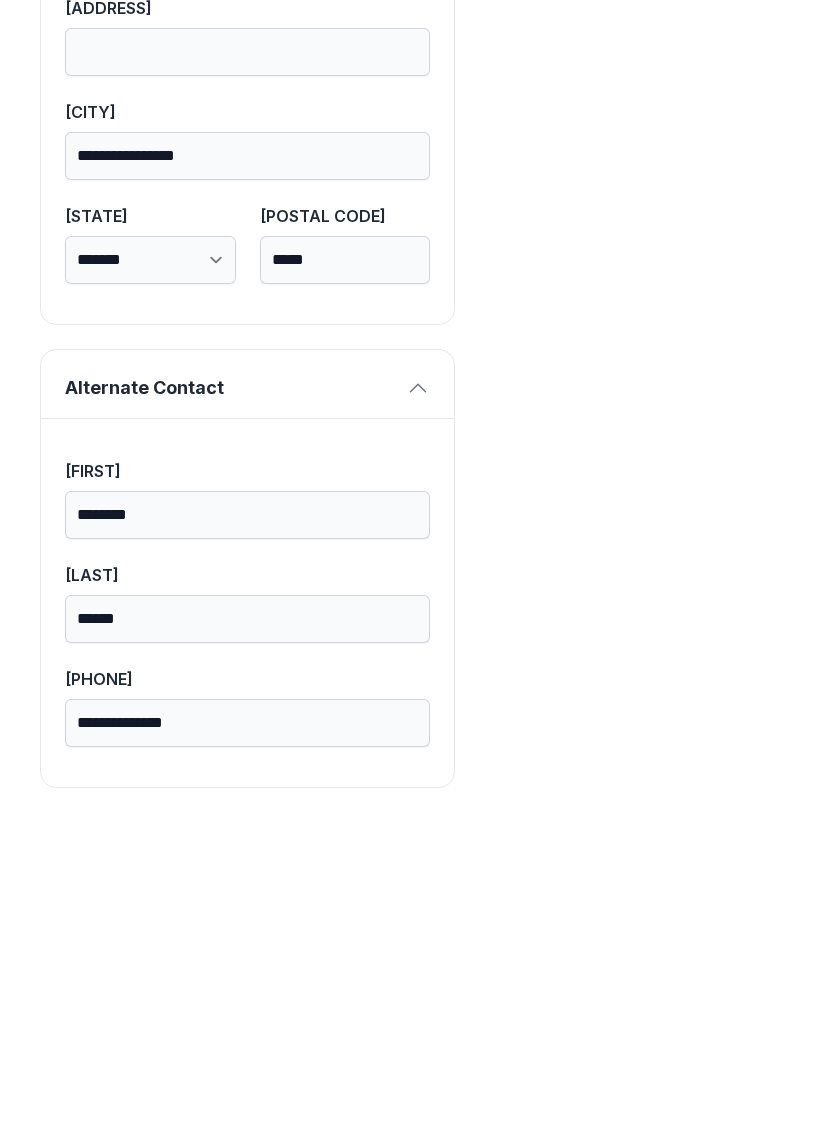 type on "(" 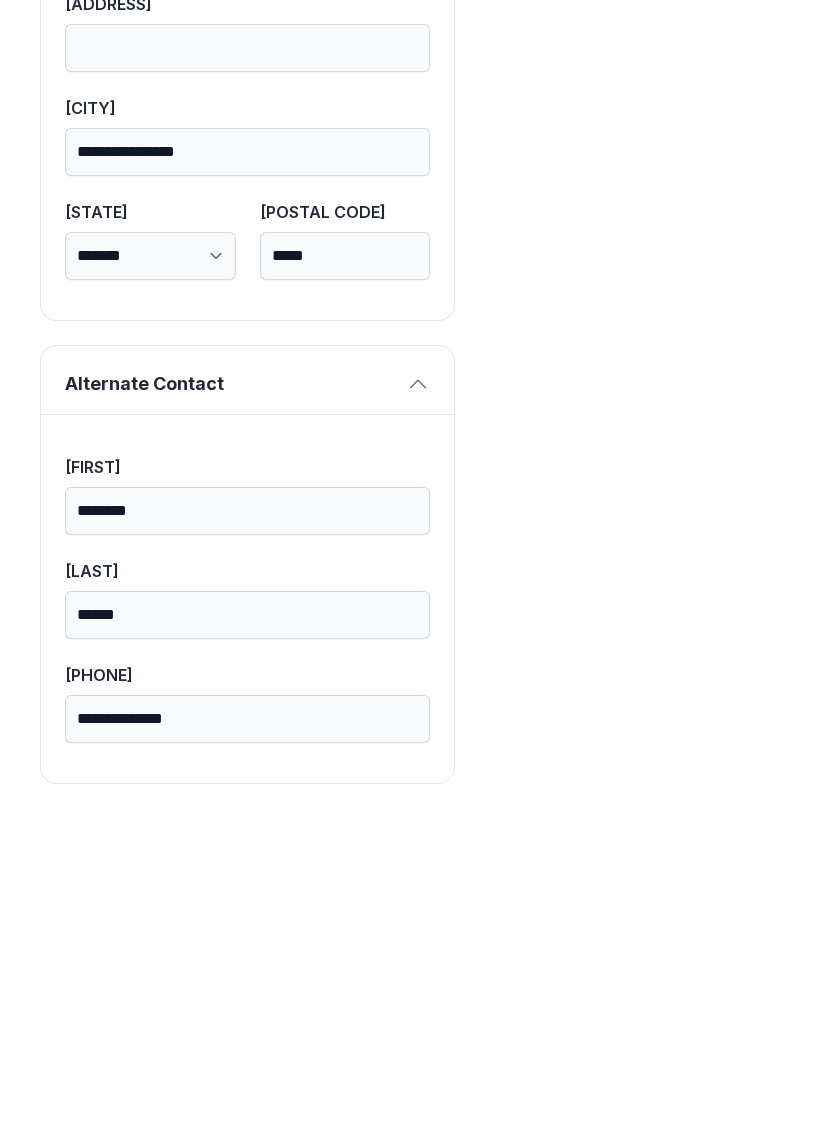 scroll, scrollTop: 1301, scrollLeft: 0, axis: vertical 